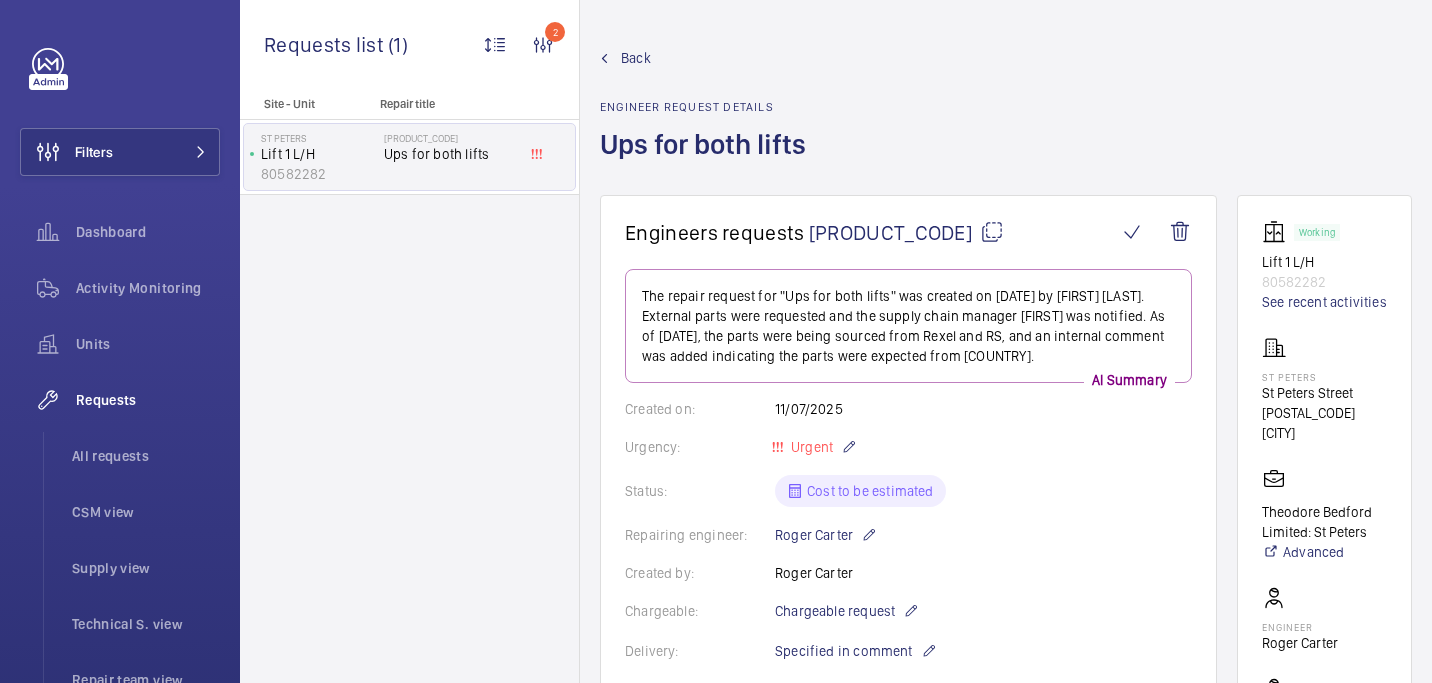 scroll, scrollTop: 0, scrollLeft: 0, axis: both 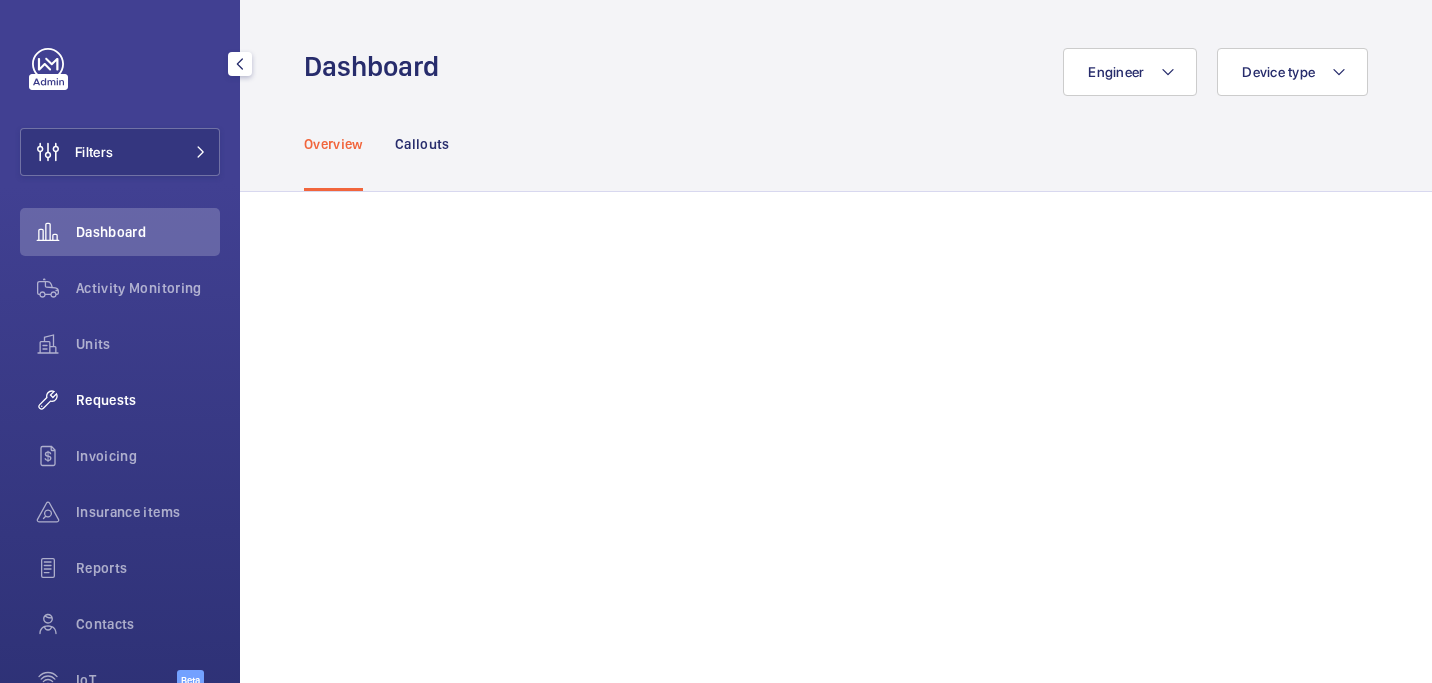 click on "Requests" 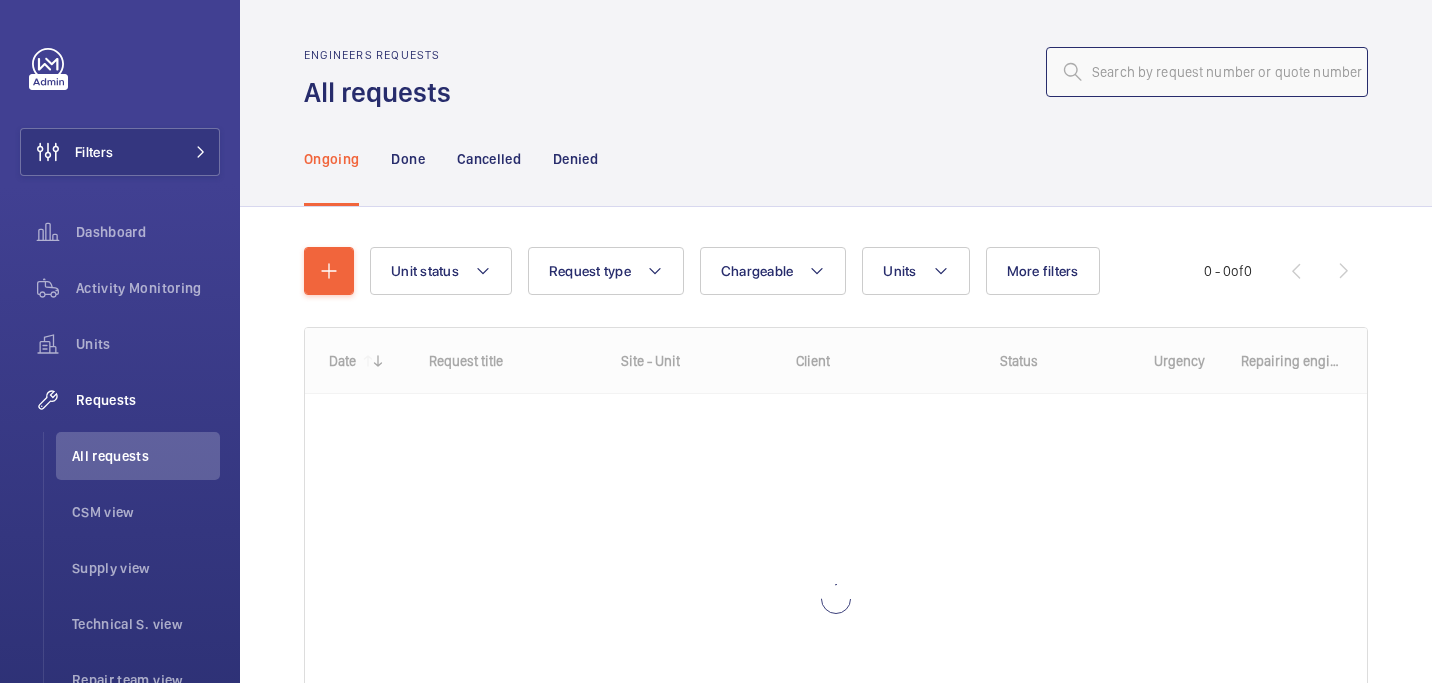 click 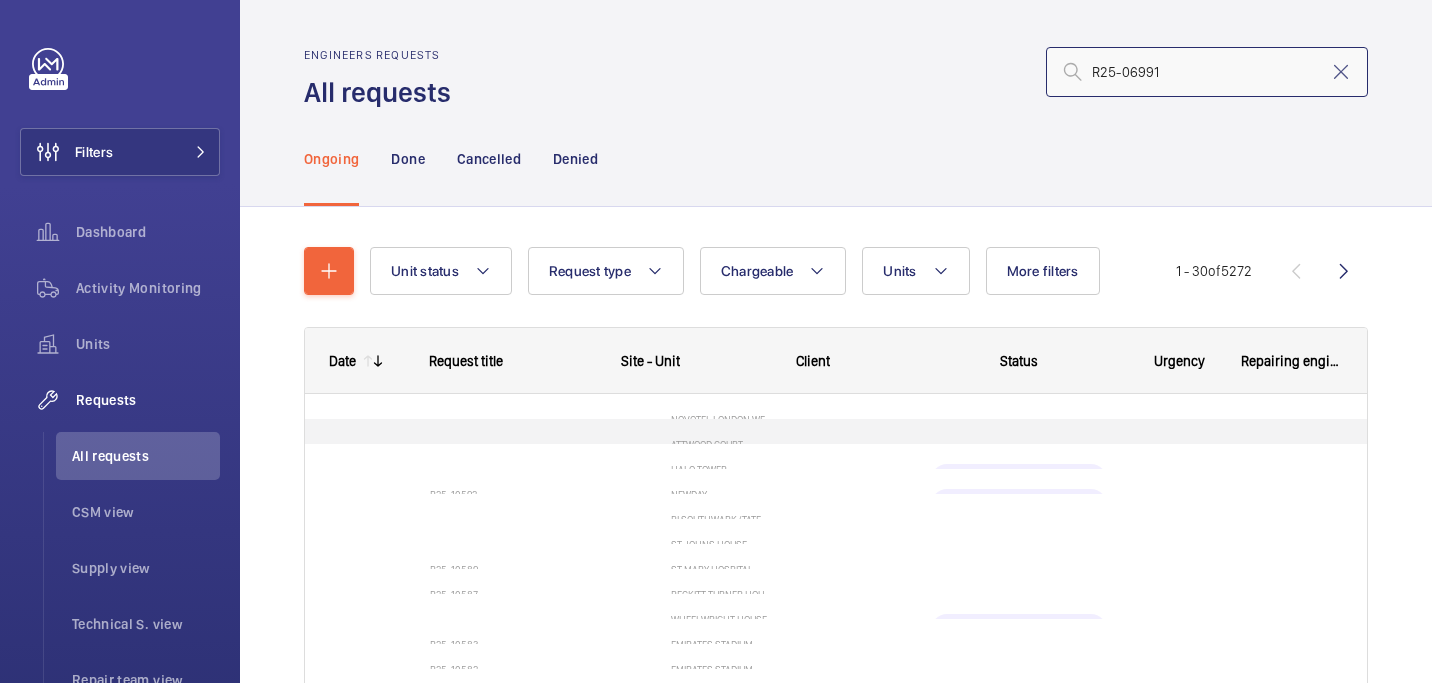 type on "R25-06991" 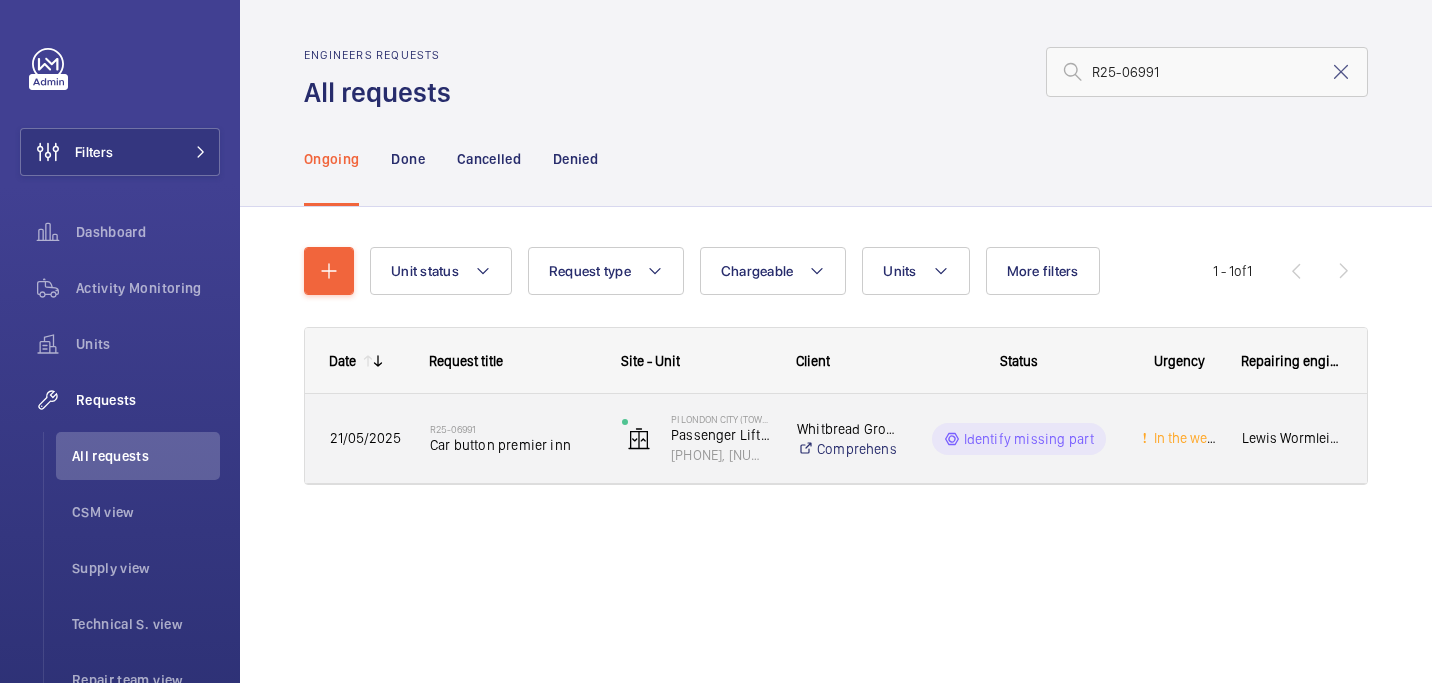 click on "Car button premier inn" 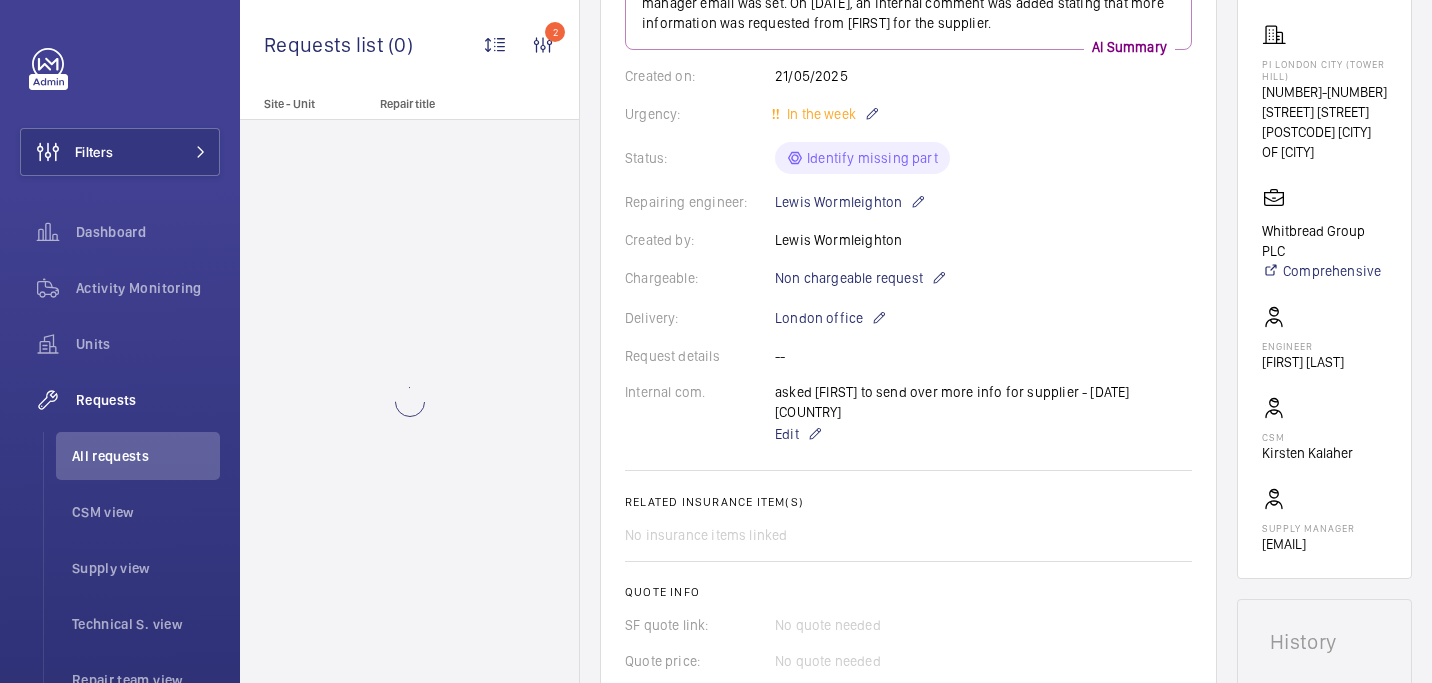 scroll, scrollTop: 962, scrollLeft: 0, axis: vertical 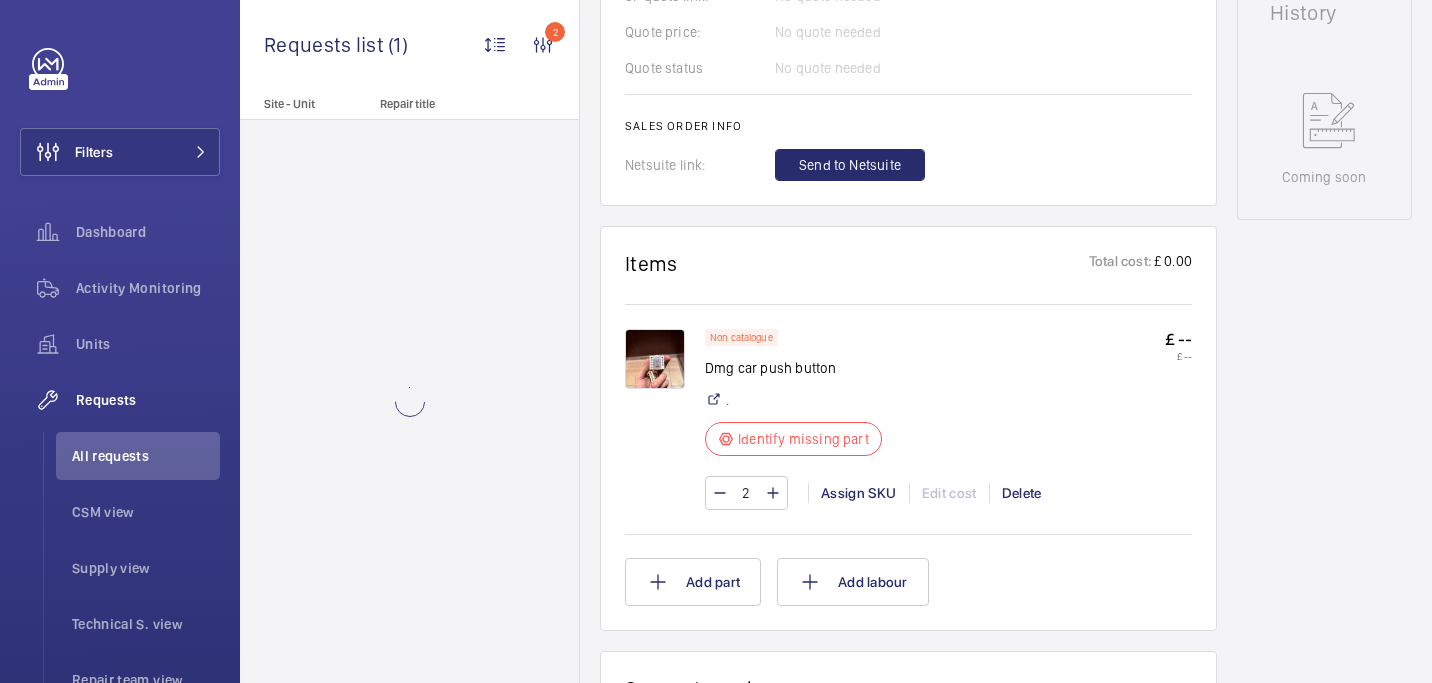 click 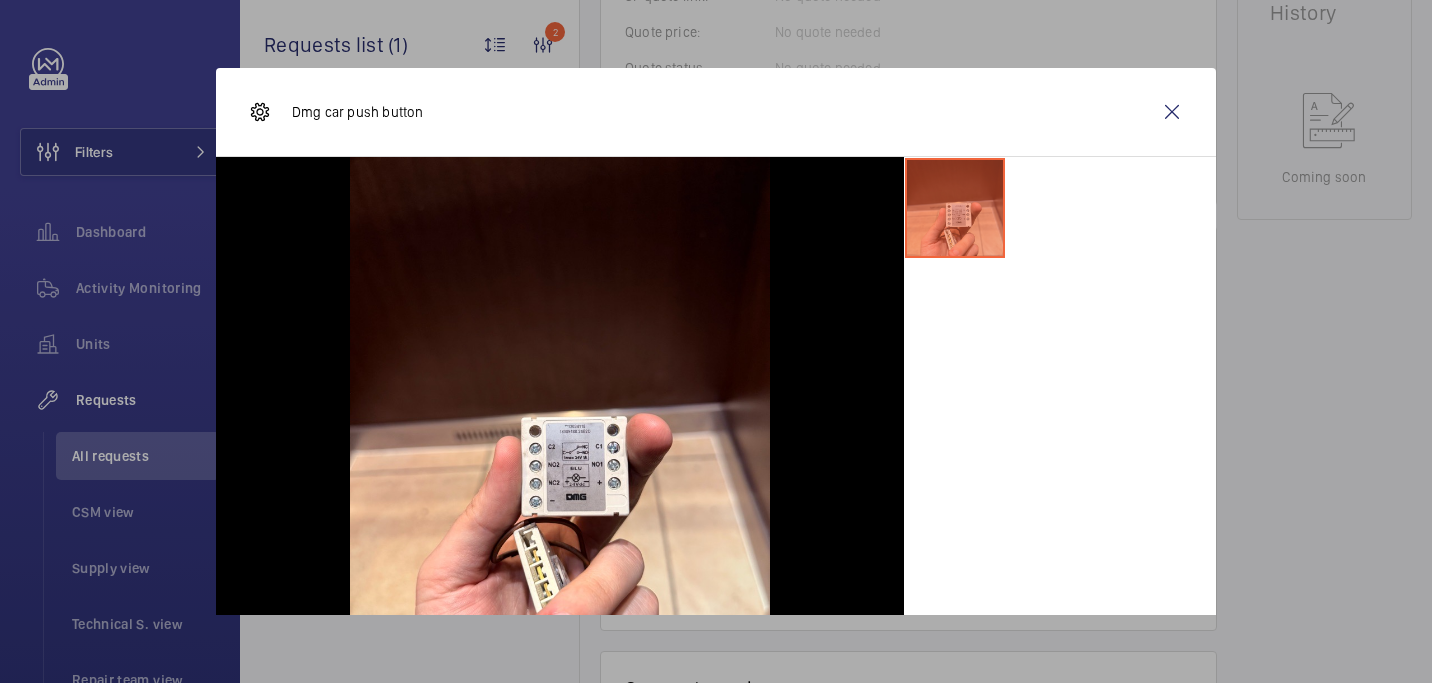 scroll, scrollTop: 102, scrollLeft: 0, axis: vertical 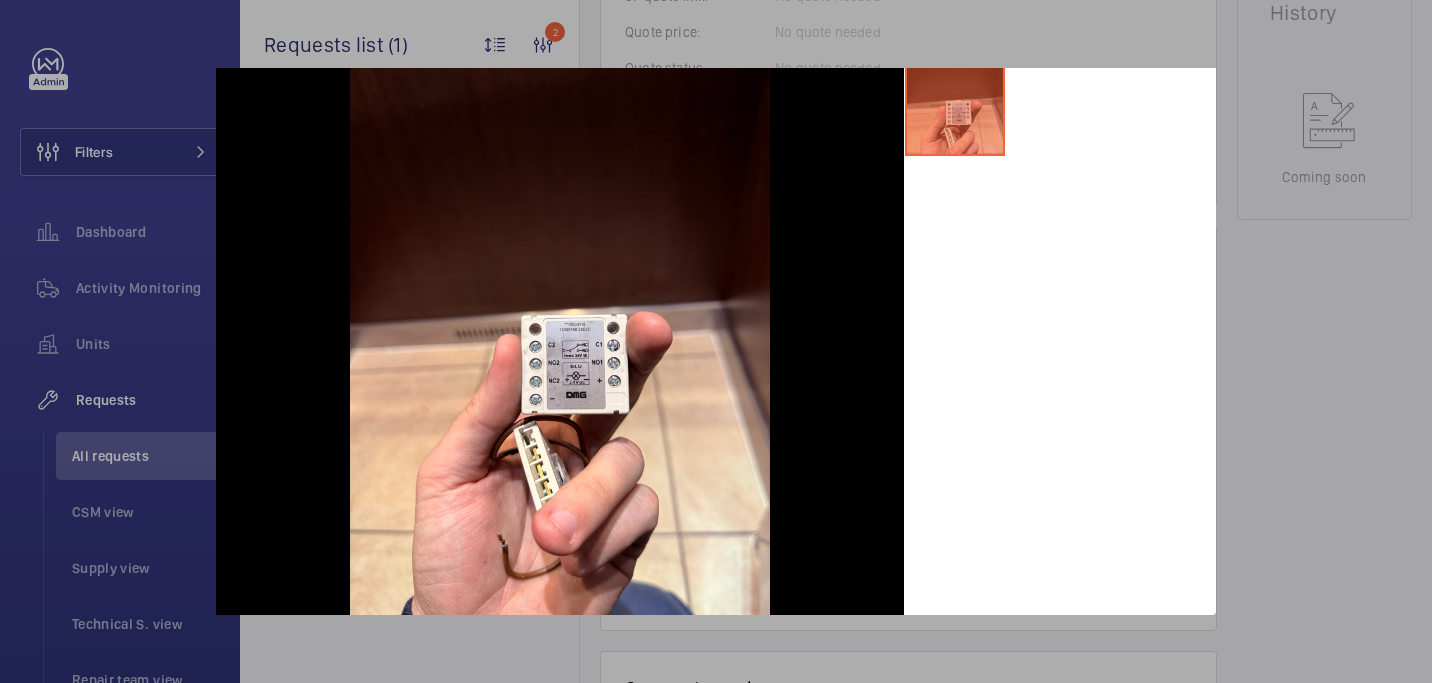 click at bounding box center (716, 341) 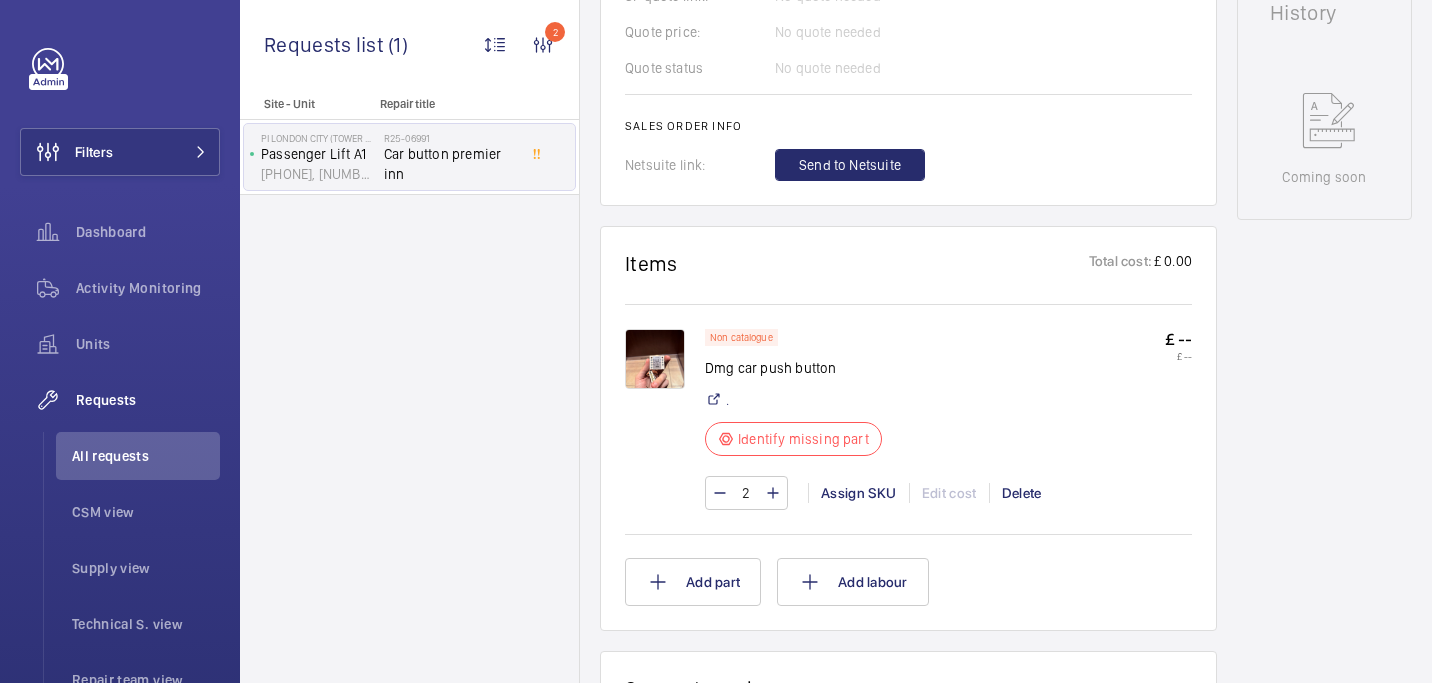 scroll, scrollTop: 937, scrollLeft: 0, axis: vertical 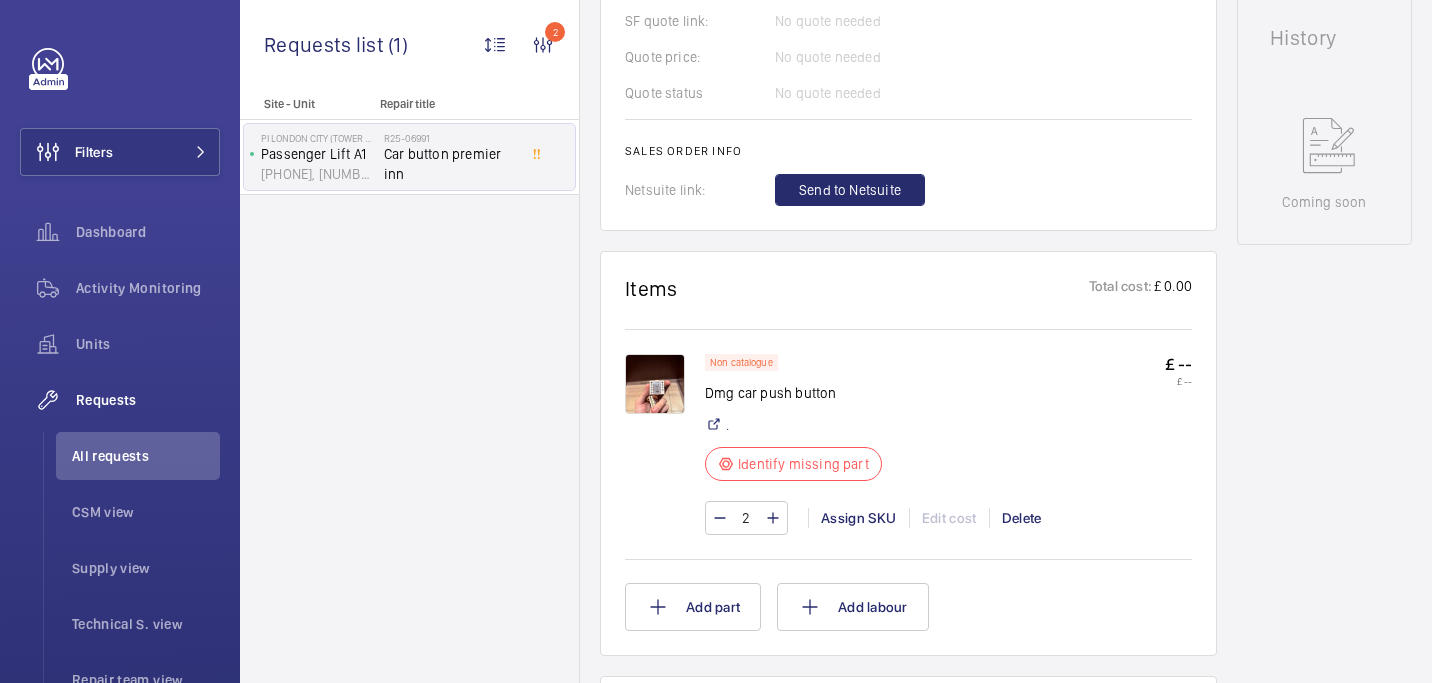 click 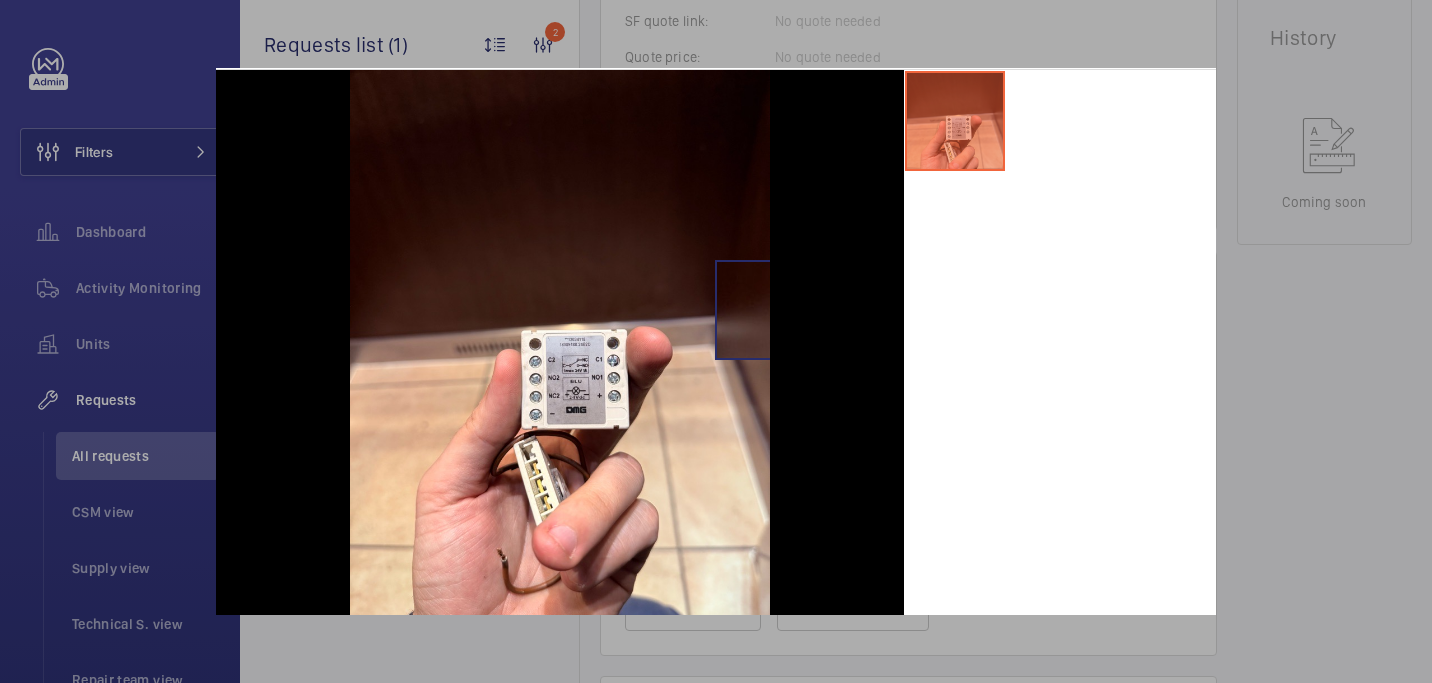 scroll, scrollTop: 98, scrollLeft: 0, axis: vertical 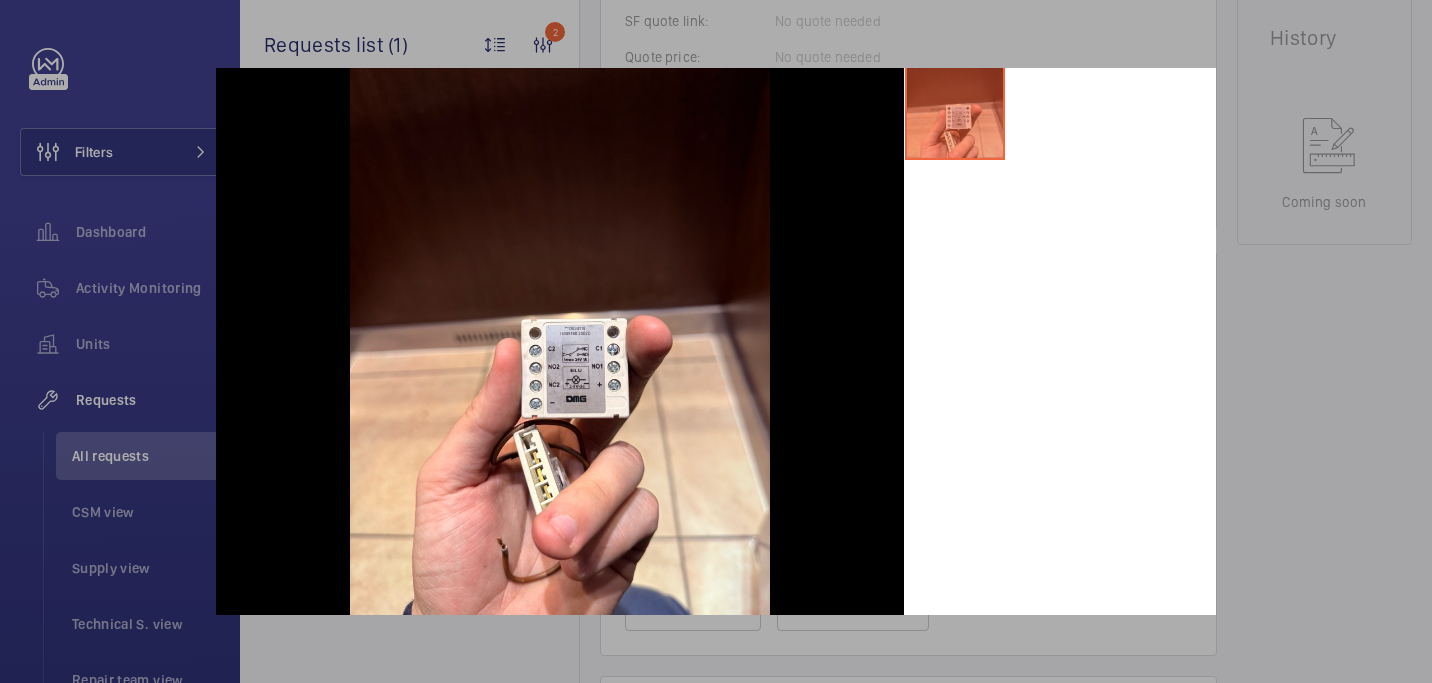 click at bounding box center (716, 341) 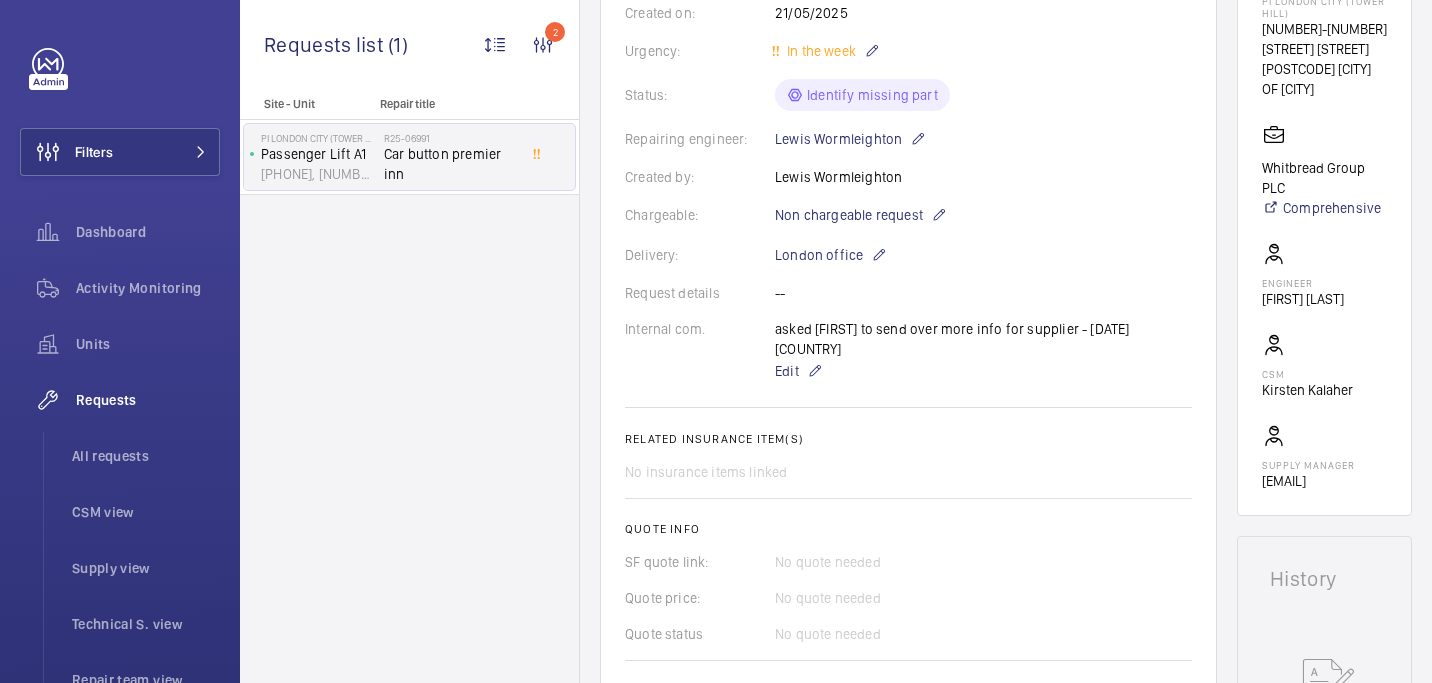 scroll, scrollTop: 0, scrollLeft: 0, axis: both 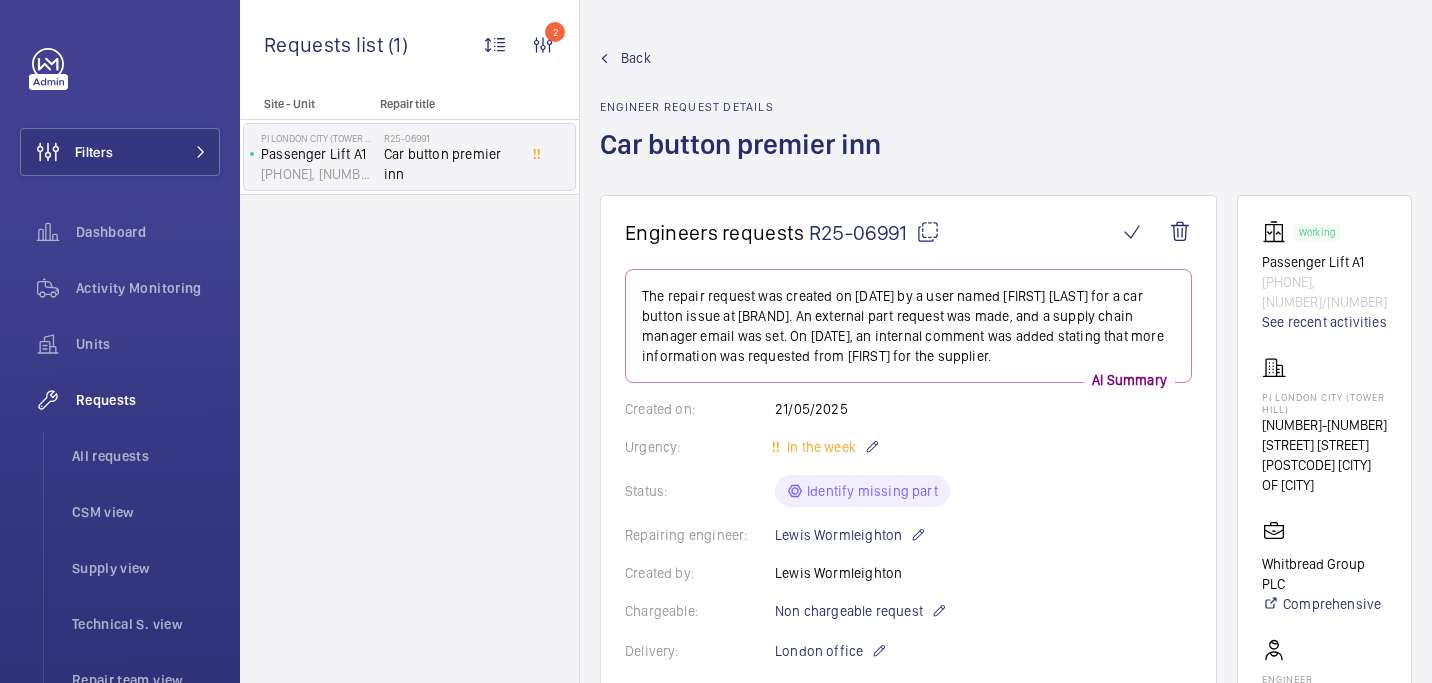 click 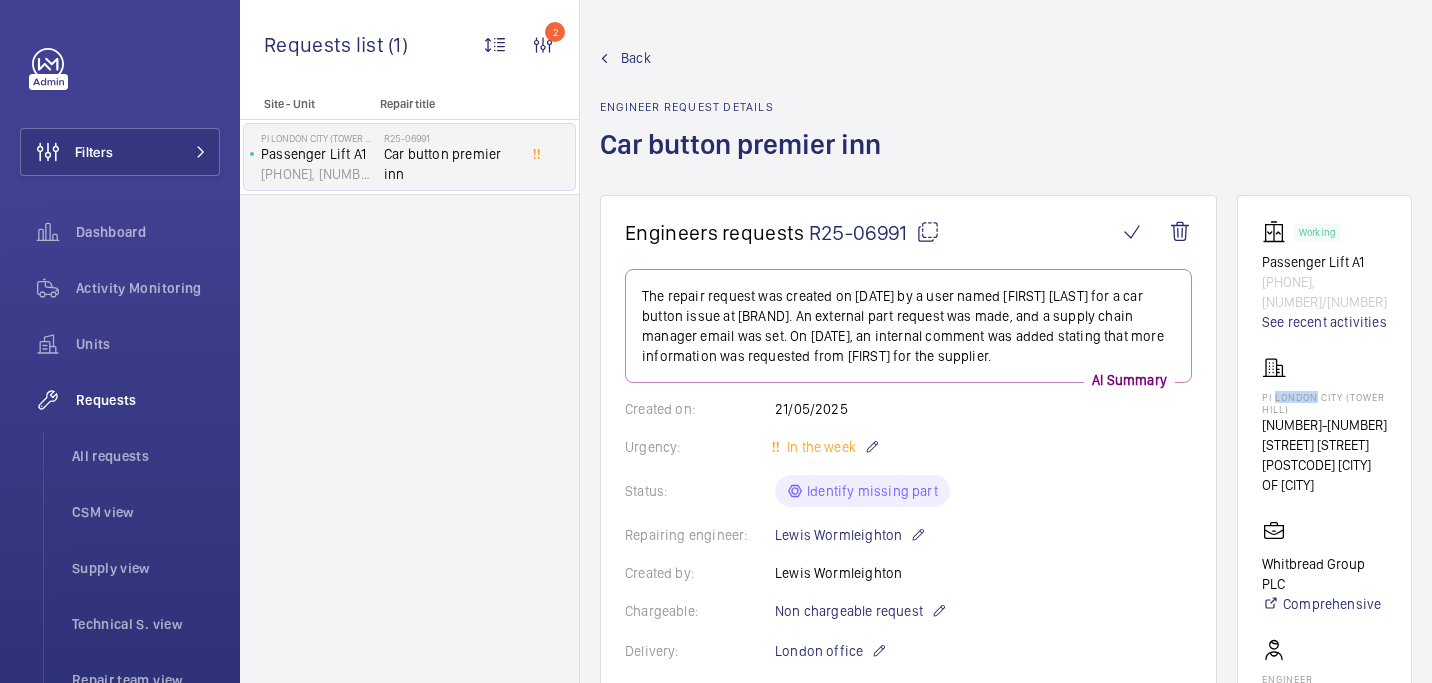 click on "PI London City (Tower Hill)" 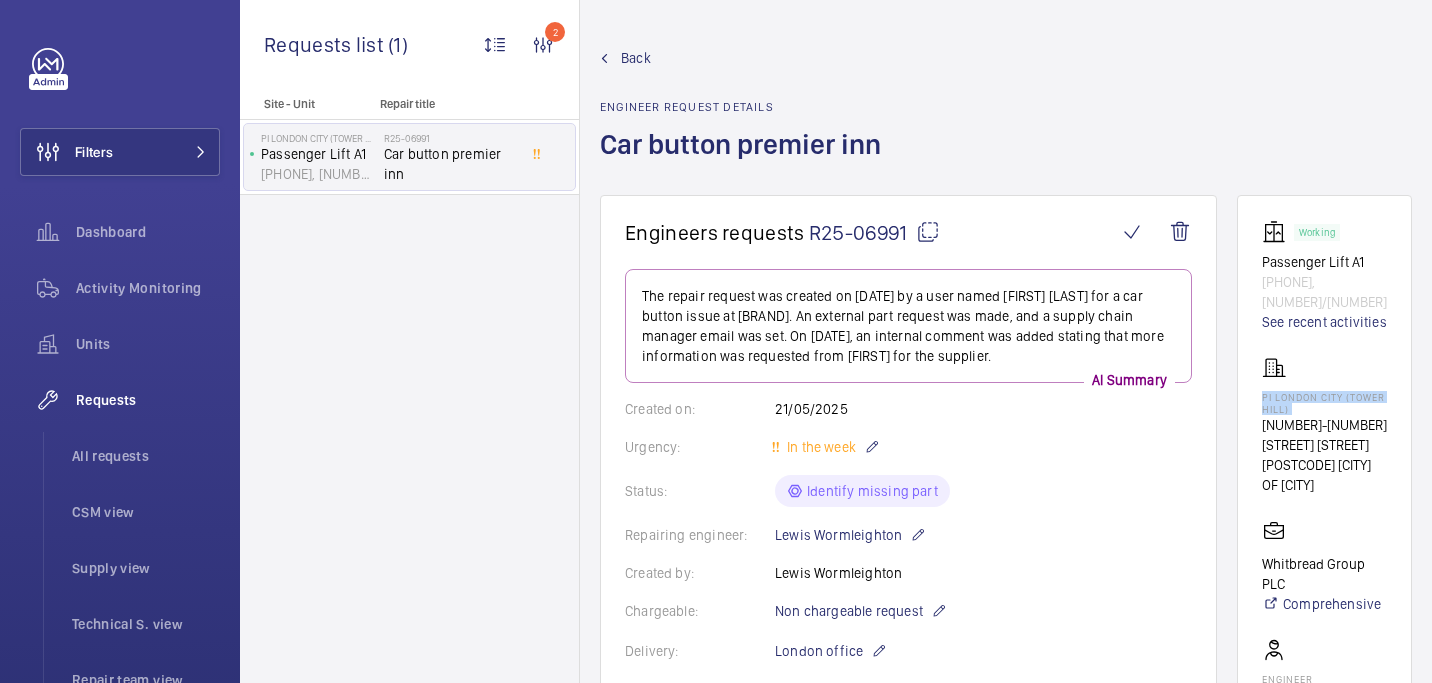 click on "PI London City (Tower Hill)" 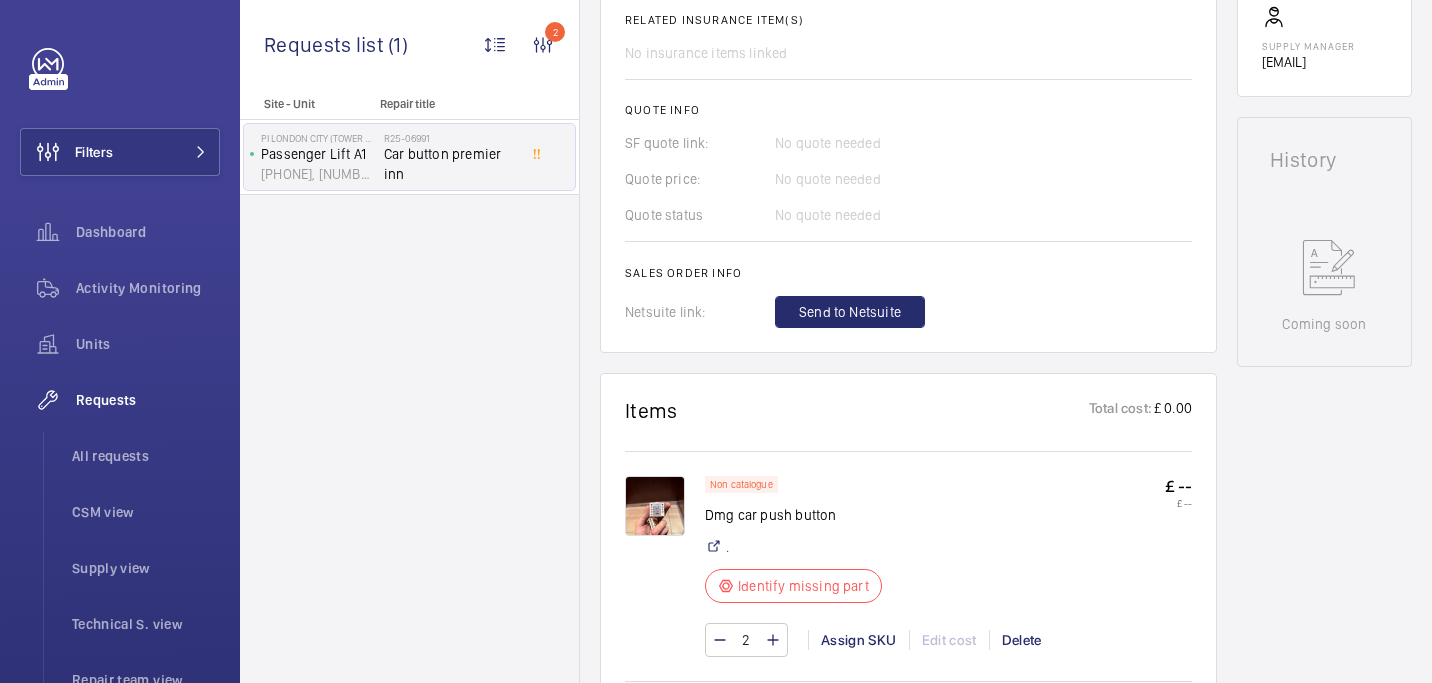scroll, scrollTop: 905, scrollLeft: 0, axis: vertical 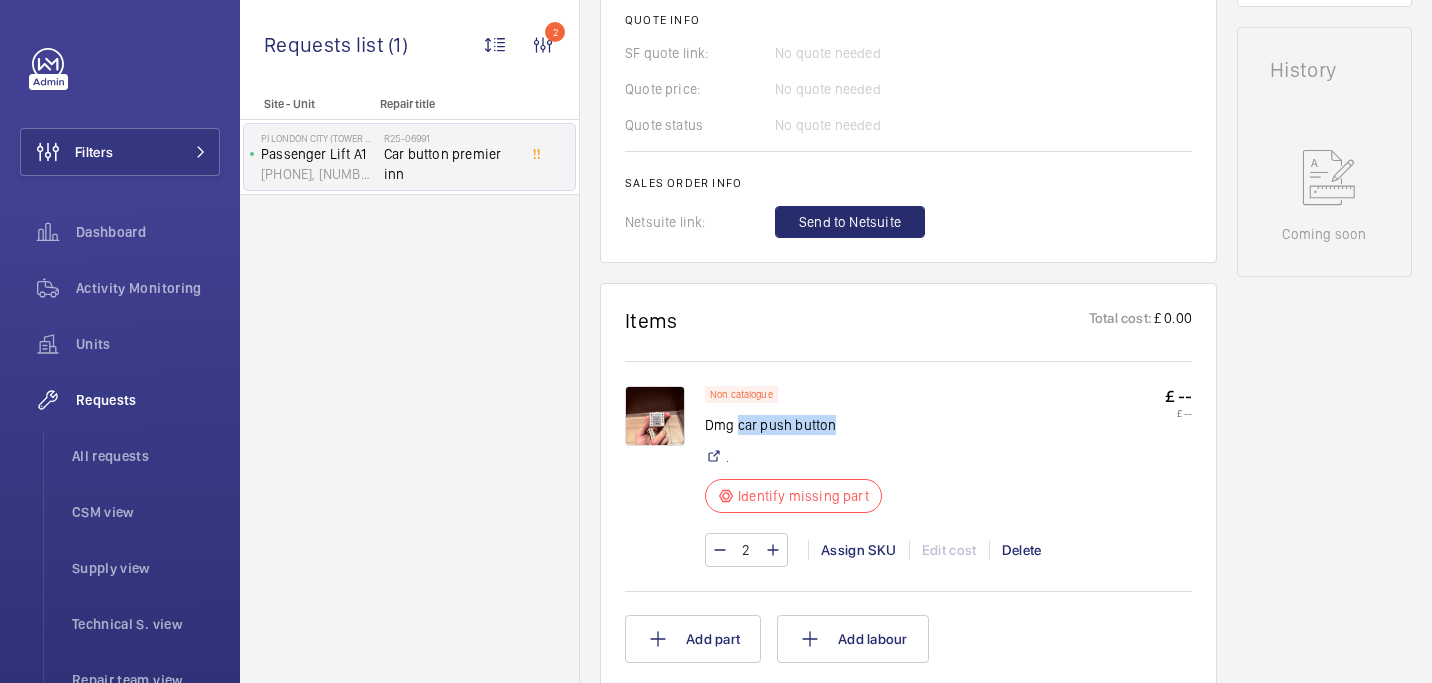 drag, startPoint x: 735, startPoint y: 407, endPoint x: 853, endPoint y: 403, distance: 118.06778 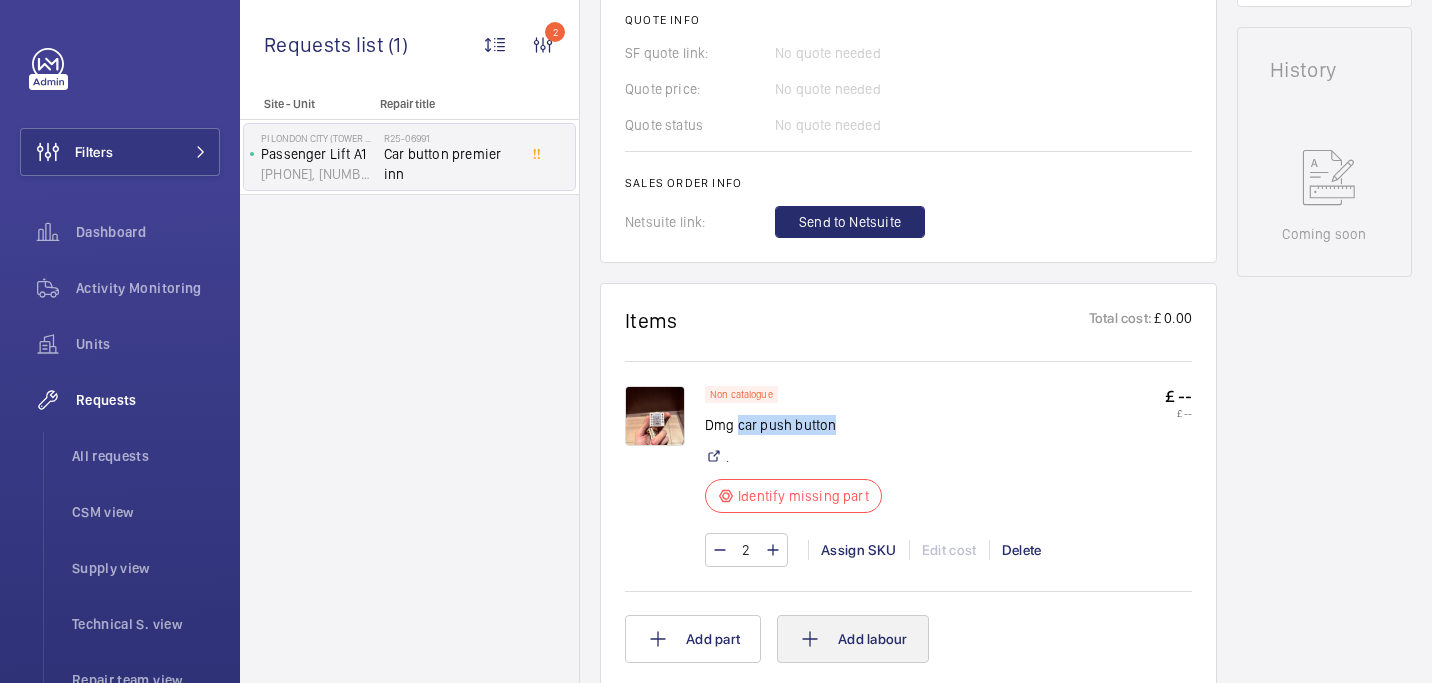 scroll, scrollTop: 981, scrollLeft: 0, axis: vertical 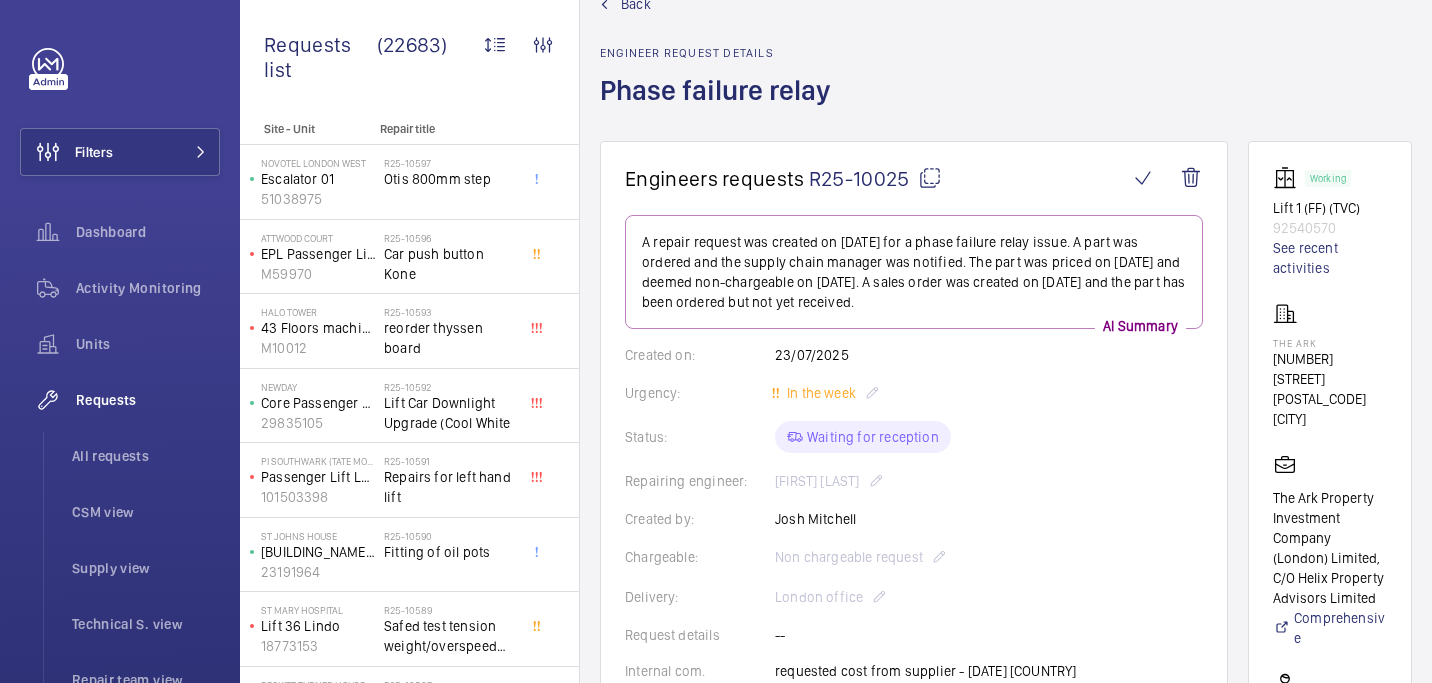 click 